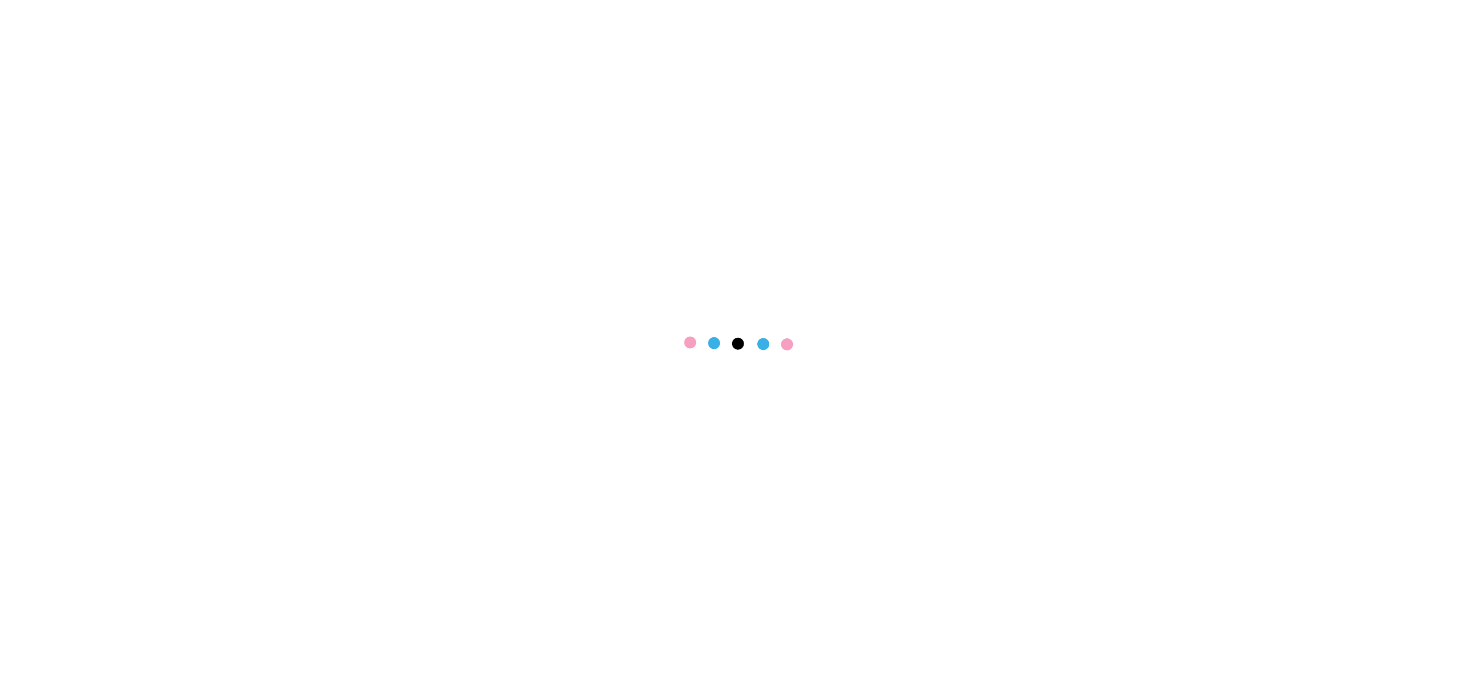 scroll, scrollTop: 0, scrollLeft: 0, axis: both 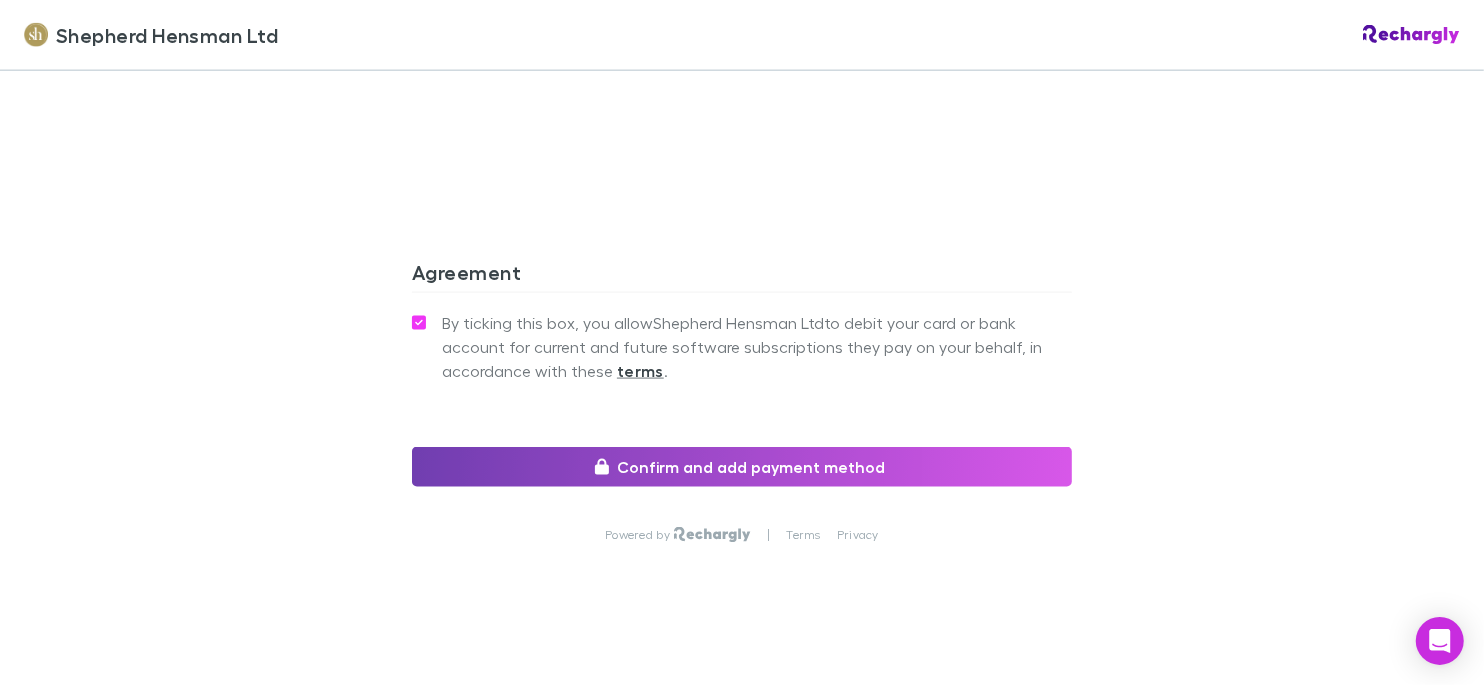 click on "Confirm and add payment method" at bounding box center [742, 467] 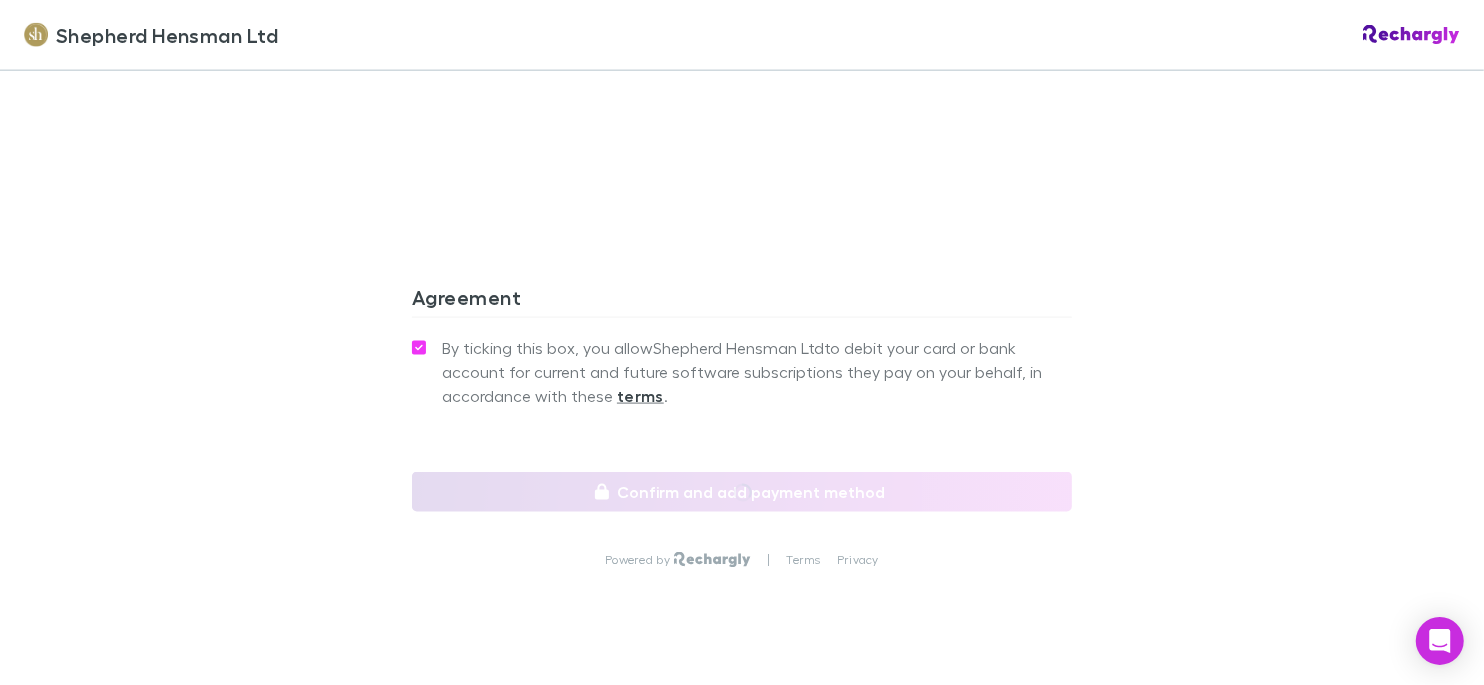 scroll, scrollTop: 1850, scrollLeft: 0, axis: vertical 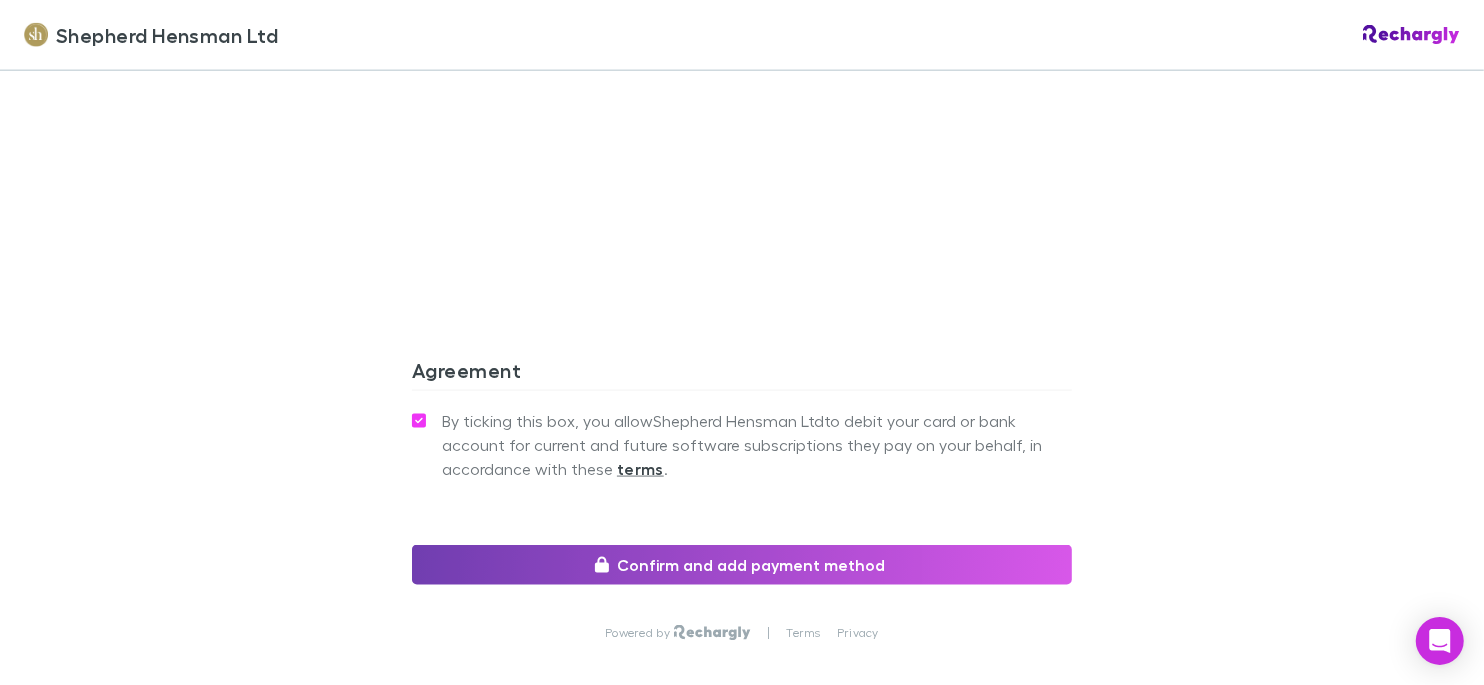 click on "Confirm and add payment method" at bounding box center (742, 565) 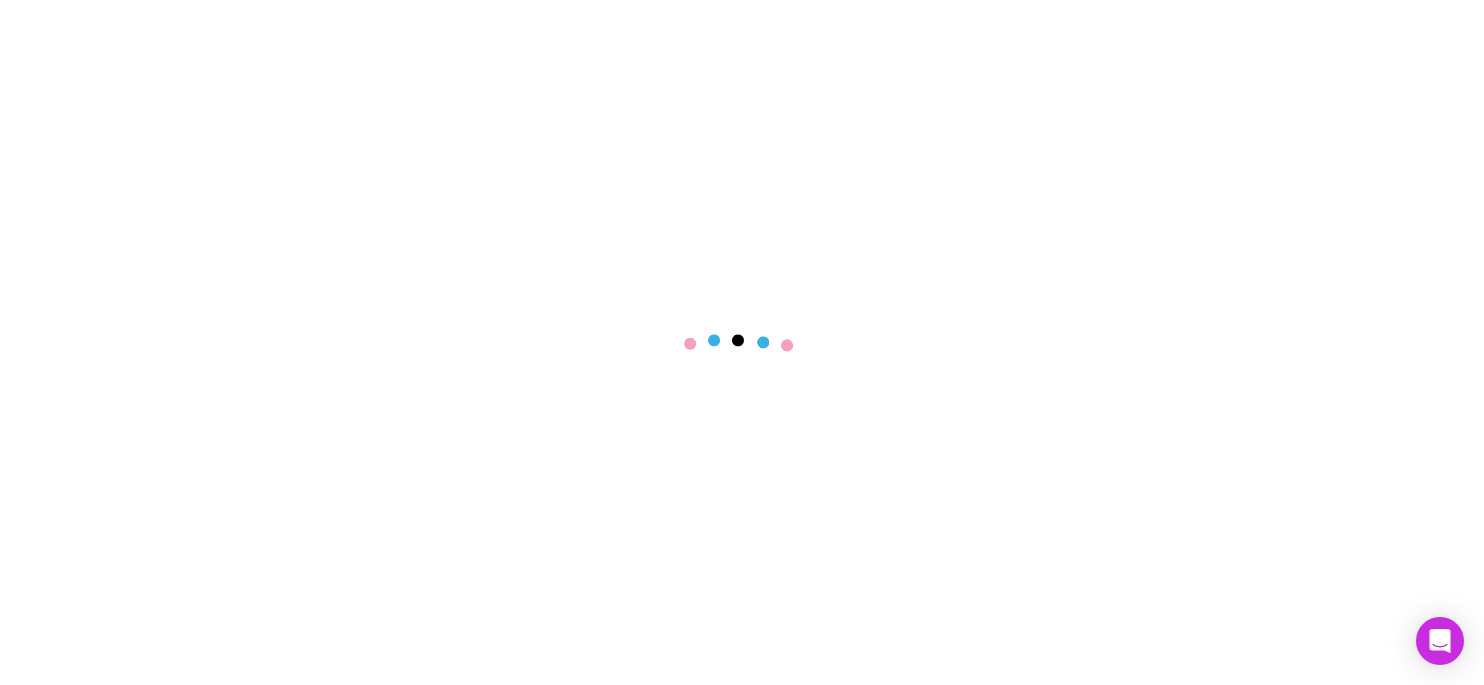 scroll, scrollTop: 0, scrollLeft: 0, axis: both 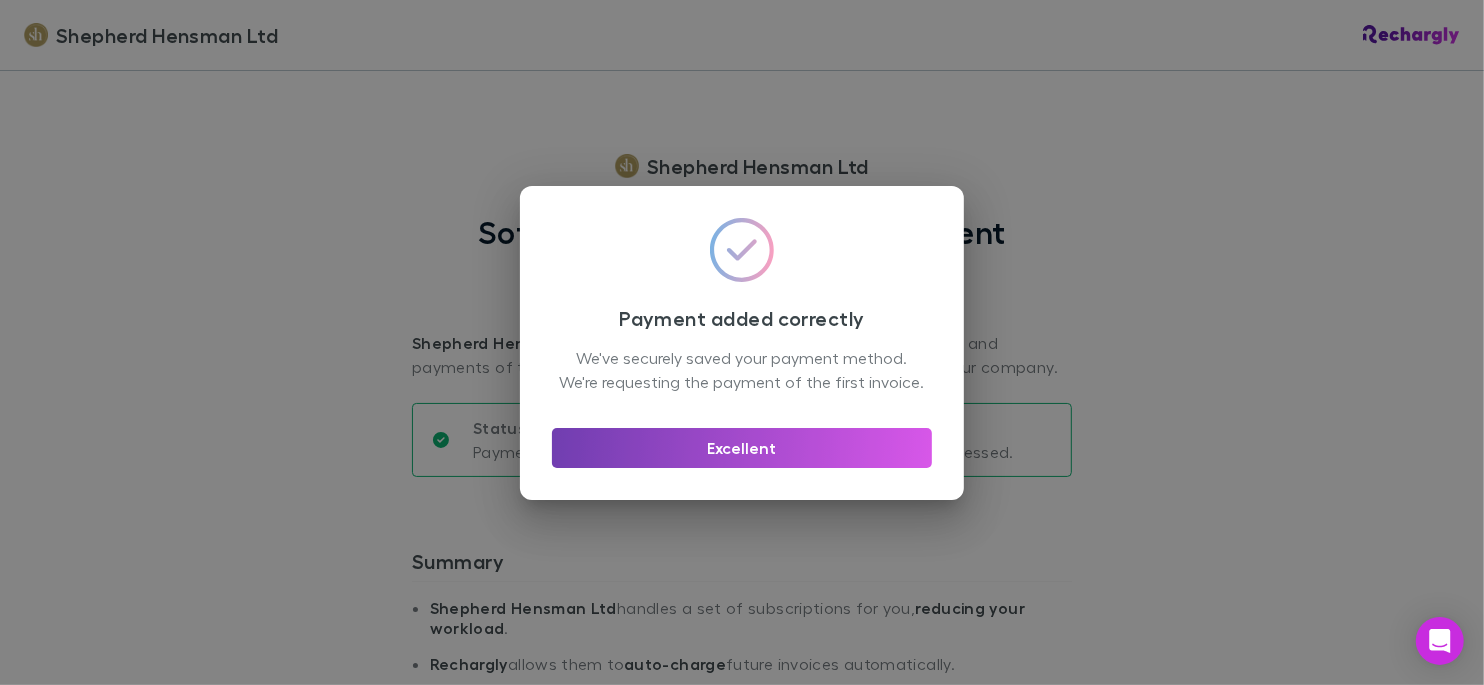 click on "Excellent" at bounding box center [742, 448] 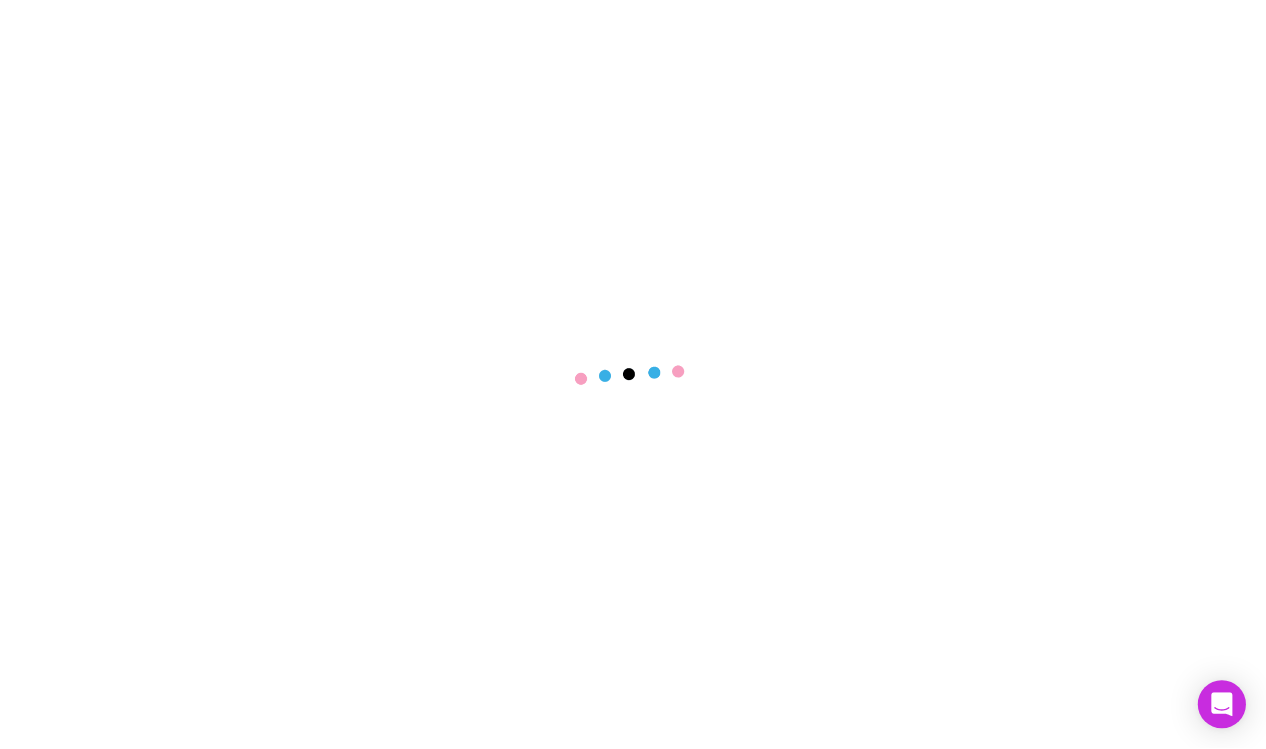 scroll, scrollTop: 0, scrollLeft: 0, axis: both 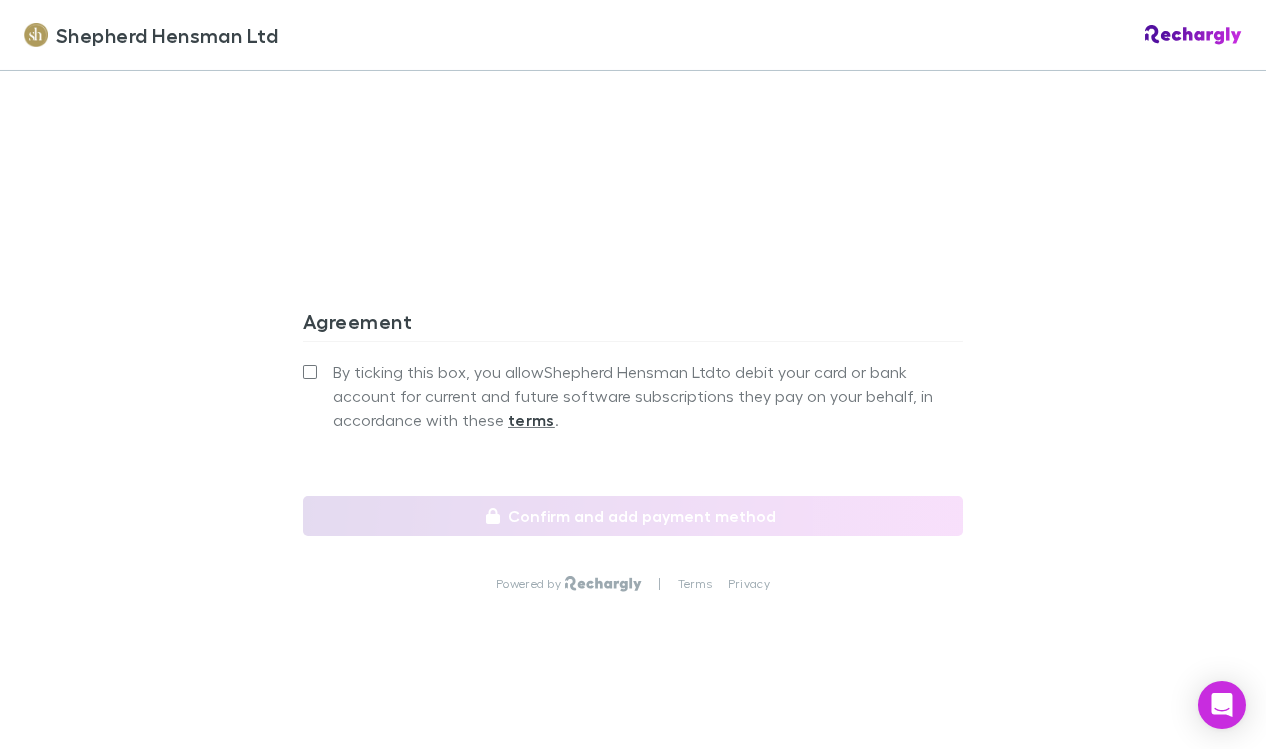 click on "By ticking this box, you allow  Shepherd Hensman Ltd  to debit your card or bank account for current and future software subscriptions they pay on your behalf, in accordance with these   terms ." at bounding box center (633, 396) 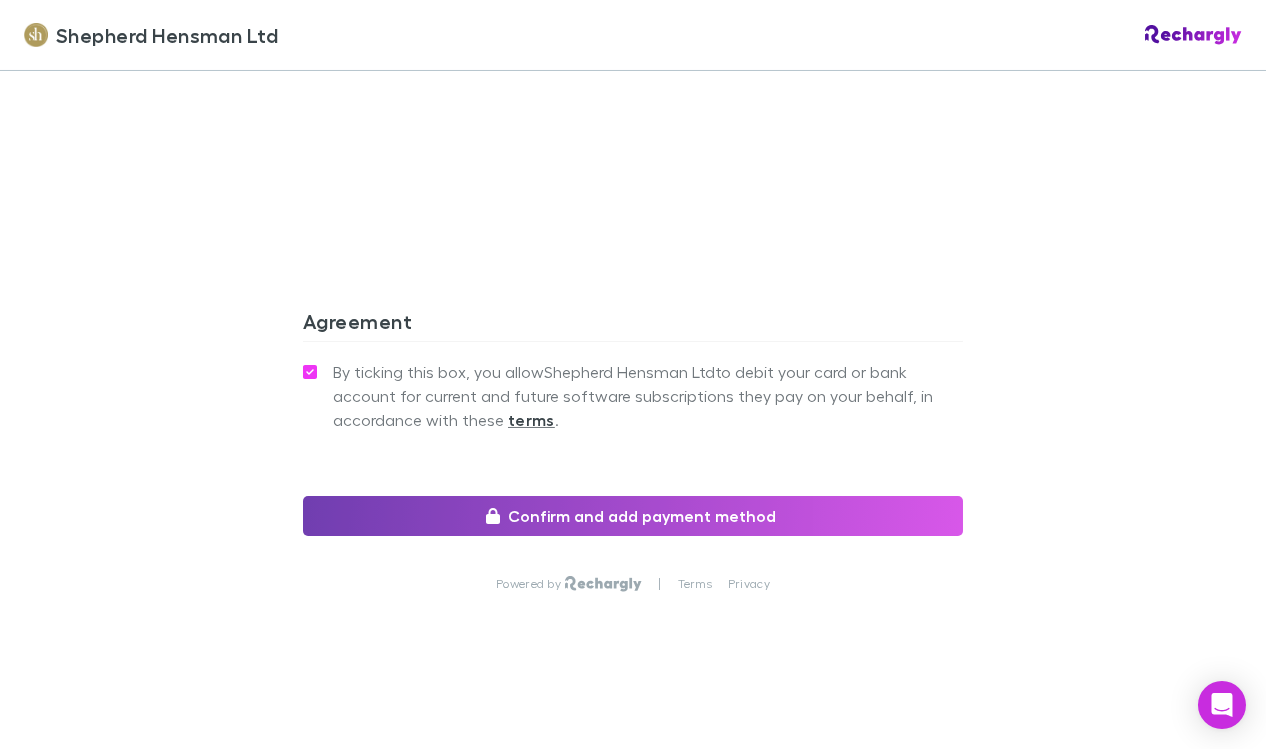 click on "Confirm and add payment method" at bounding box center (633, 516) 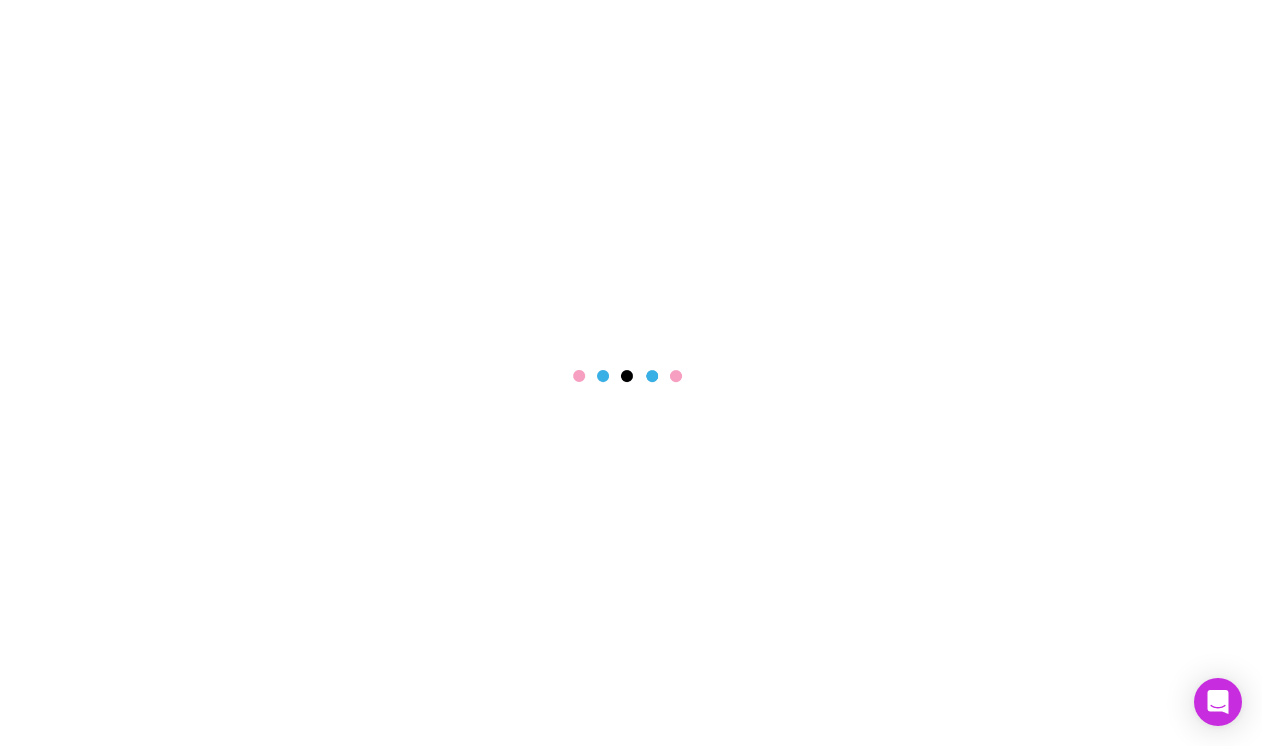 scroll, scrollTop: 0, scrollLeft: 0, axis: both 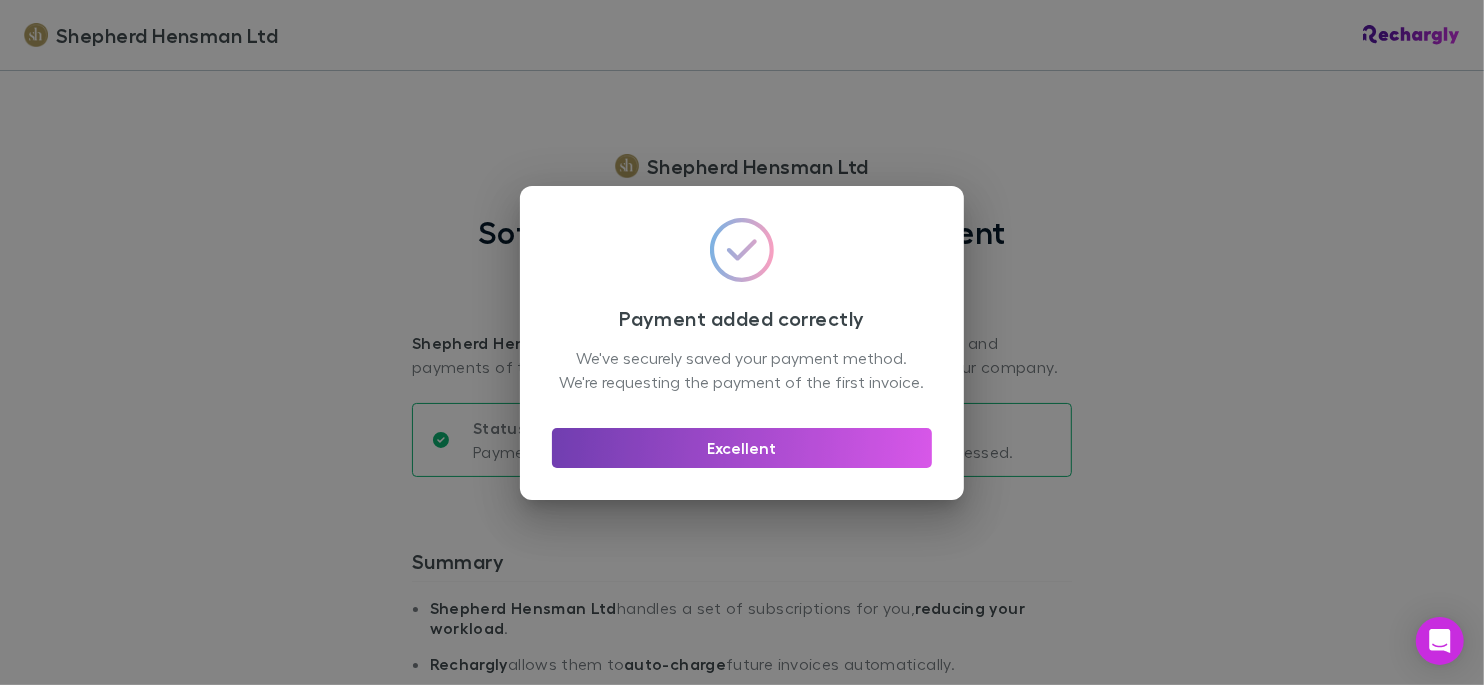click on "Excellent" at bounding box center [742, 448] 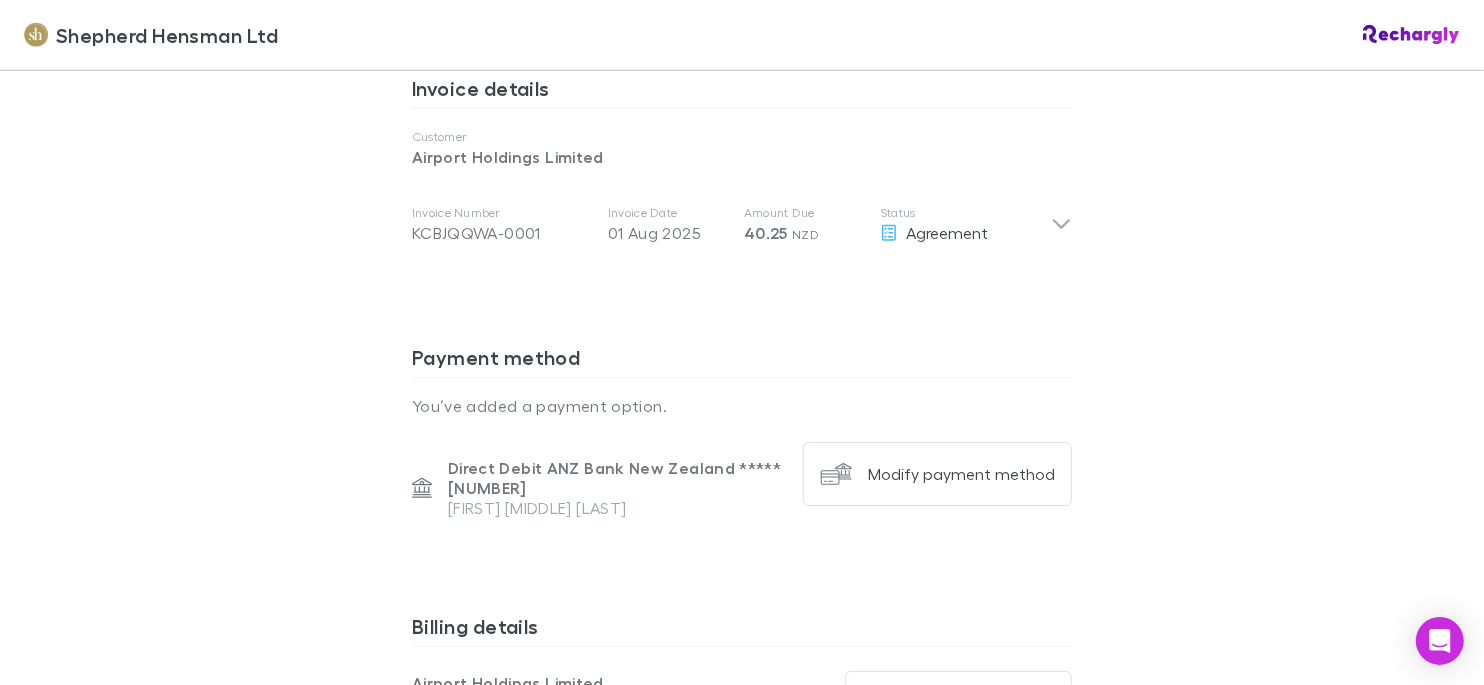 scroll, scrollTop: 1200, scrollLeft: 0, axis: vertical 